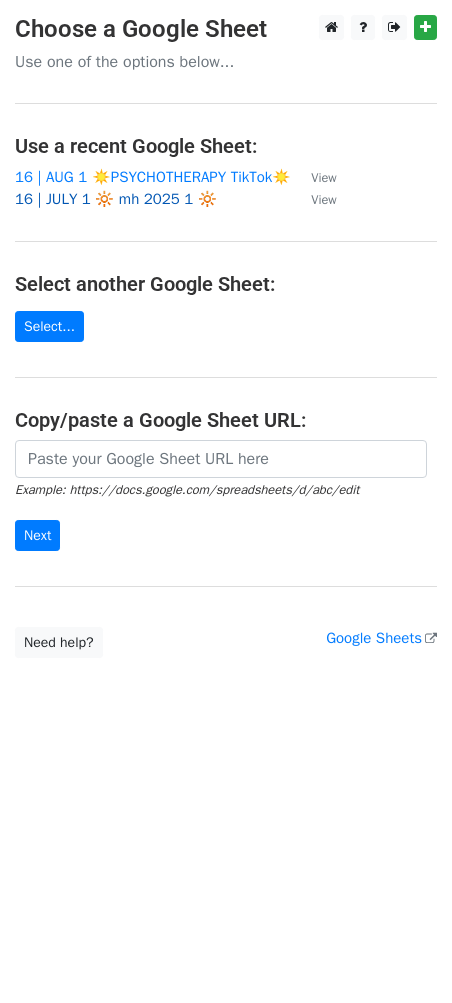 scroll, scrollTop: 0, scrollLeft: 0, axis: both 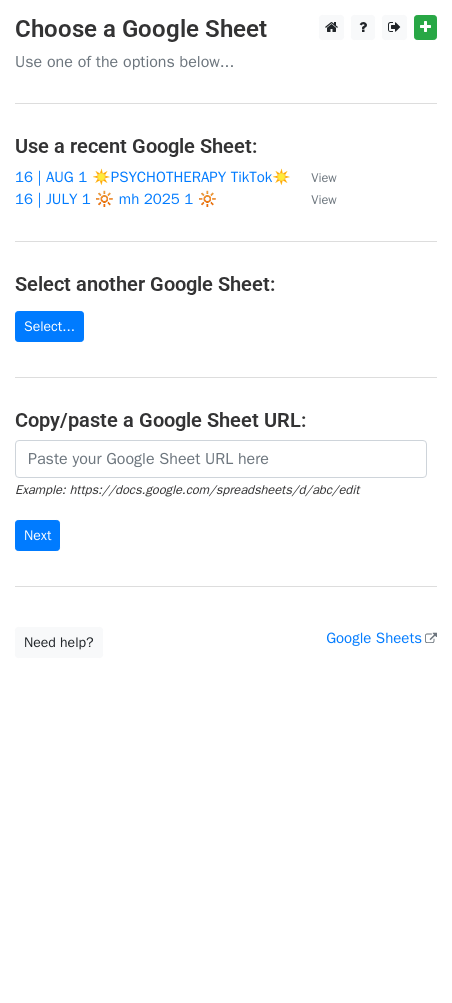 click on "Choose a Google Sheet
Use one of the options below...
Use a recent Google Sheet:
16 | AUG 1 ☀️PSYCHOTHERAPY TikTok☀️
View
16 | JULY 1 🔆 mh 2025 1 🔆
View
Select another Google Sheet:
Select...
Copy/paste a Google Sheet URL:
Example:
https://docs.google.com/spreadsheets/d/abc/edit
Next
Google Sheets
Need help?
Help
×
Why do I need to copy/paste a Google Sheet URL?
Normally, MergeMail would show you a list of your Google Sheets to choose from, but because you didn't allow MergeMail access to your Google Drive, it cannot show you a list of your Google Sheets. You can read more about permissions in our  support pages .
If you'd like to see a list of your Google Sheets, you'll need to  sign out of MergeMail  and then sign back in and allow access to your Google Drive.
Are your recipients in a CSV or Excel file?
then try again.
," at bounding box center [226, 336] 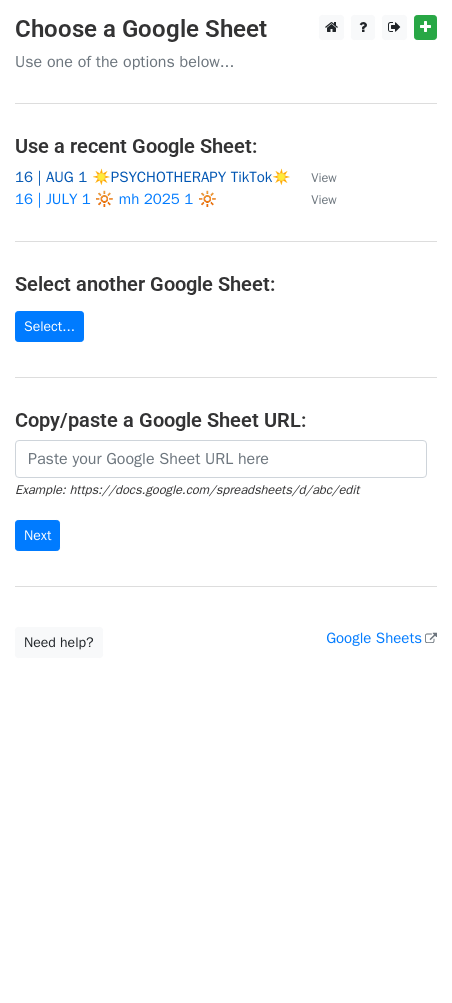 click on "16 | AUG 1 ☀️PSYCHOTHERAPY TikTok☀️" at bounding box center (153, 177) 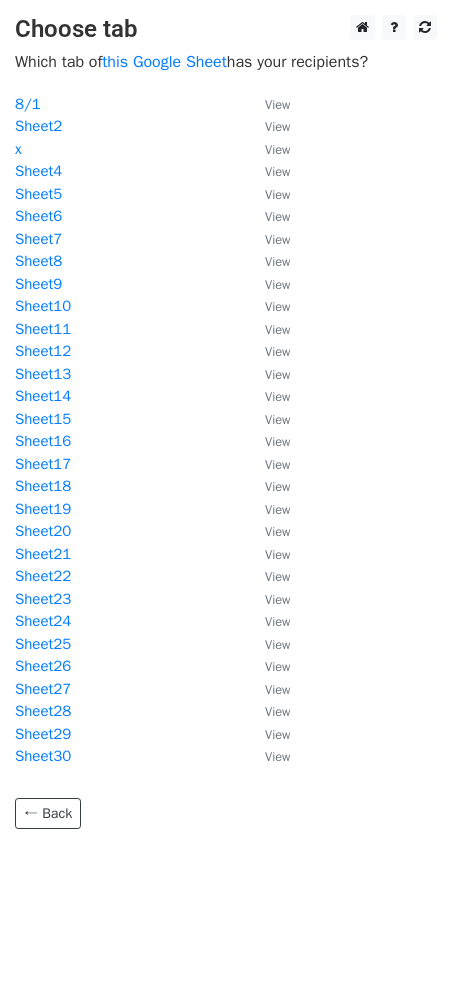 scroll, scrollTop: 0, scrollLeft: 0, axis: both 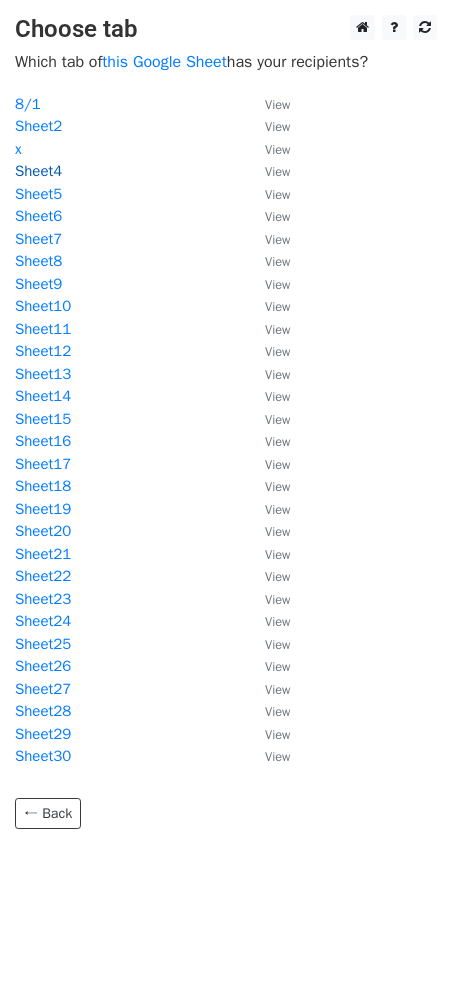 click on "Sheet4" at bounding box center [38, 171] 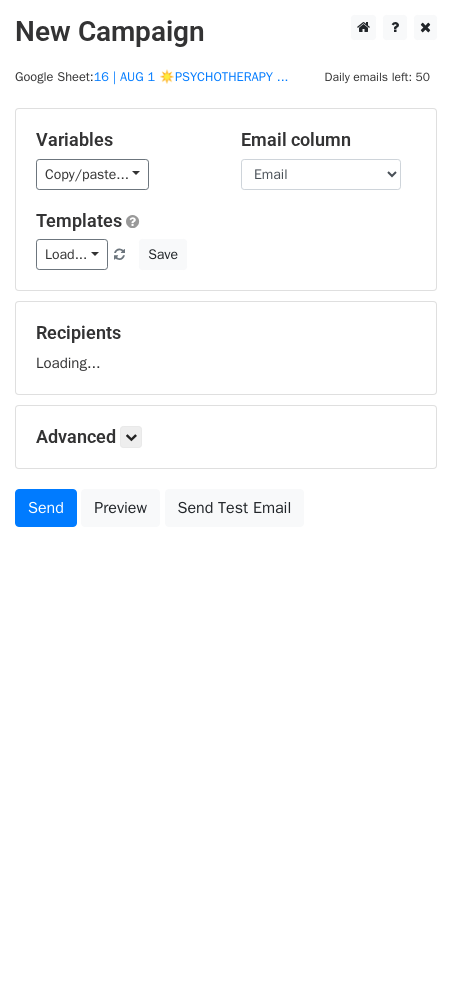 scroll, scrollTop: 0, scrollLeft: 0, axis: both 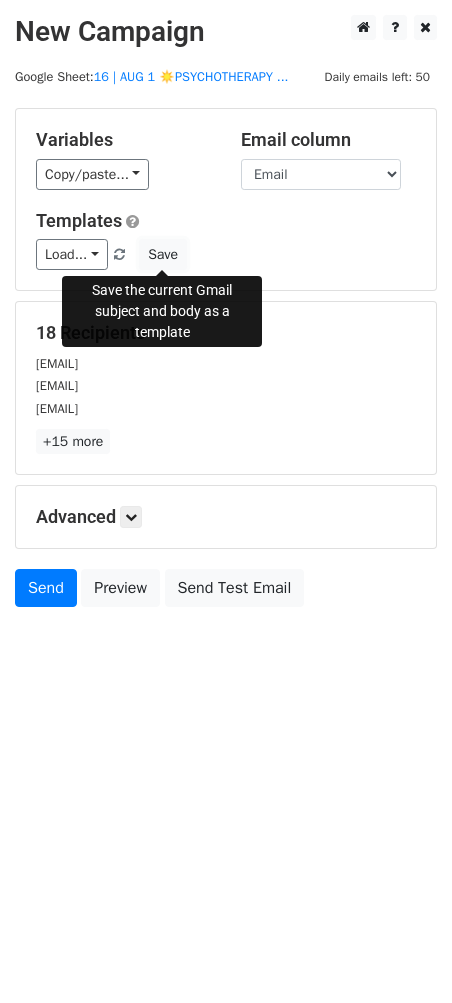 click on "Save" at bounding box center (163, 254) 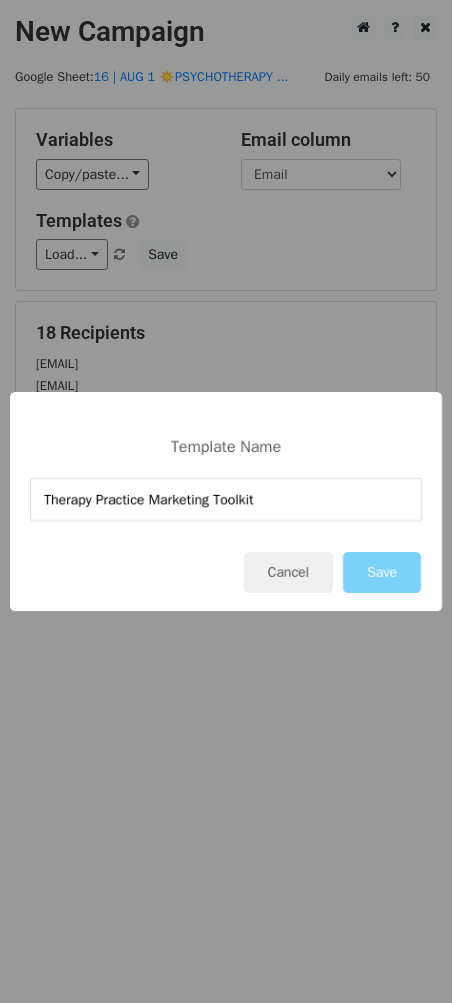 type on "Therapy Practice Marketing Toolkit" 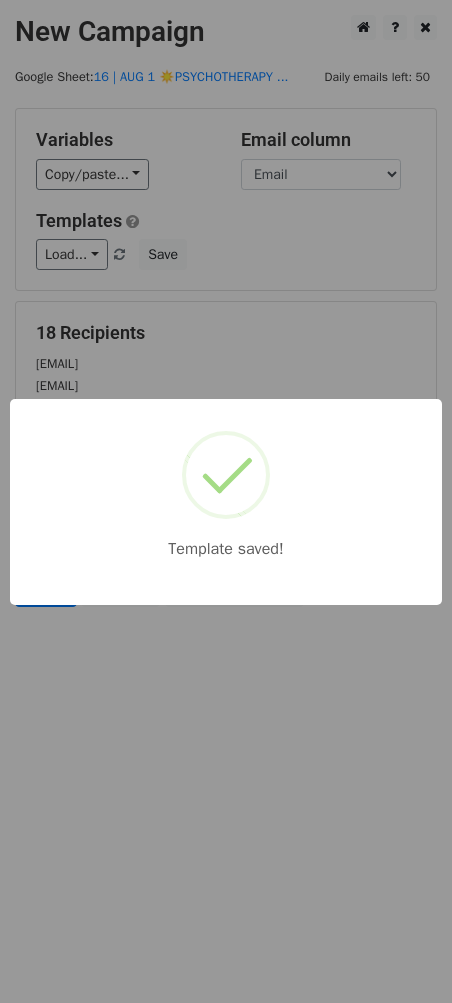 drag, startPoint x: 243, startPoint y: 279, endPoint x: 193, endPoint y: 392, distance: 123.567795 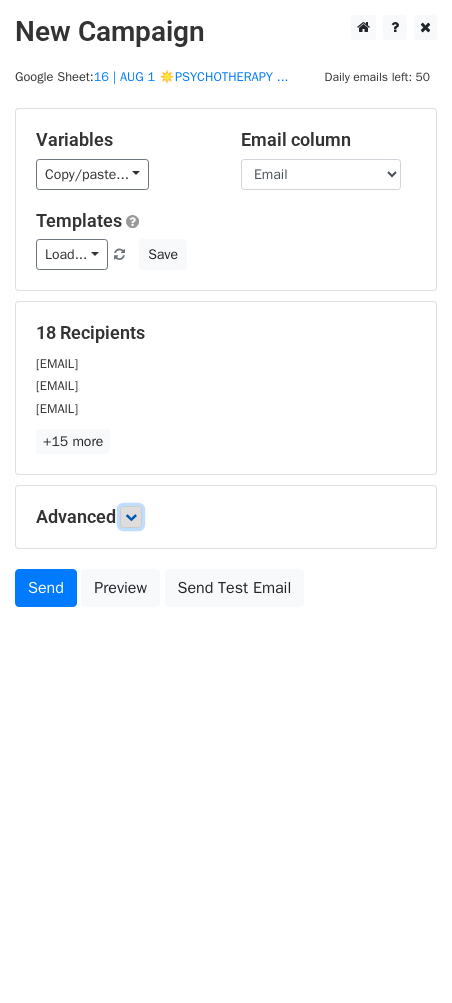 click at bounding box center (131, 517) 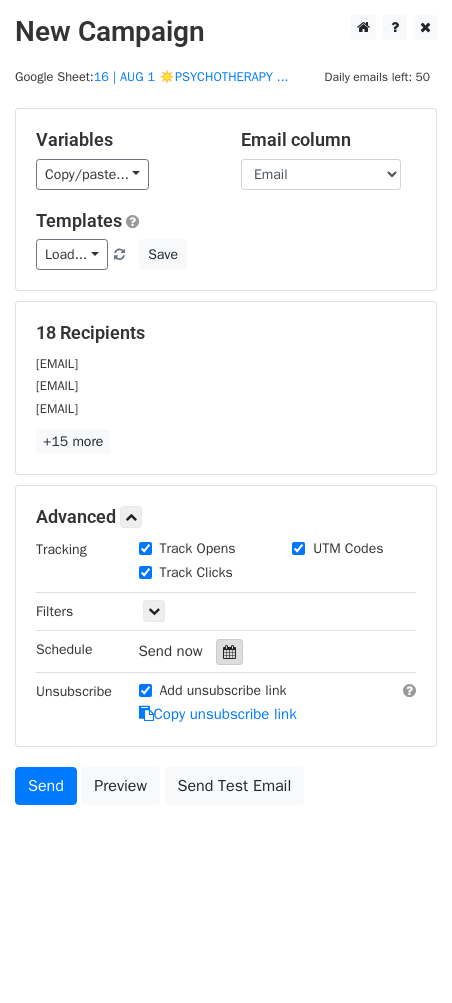 click at bounding box center (229, 652) 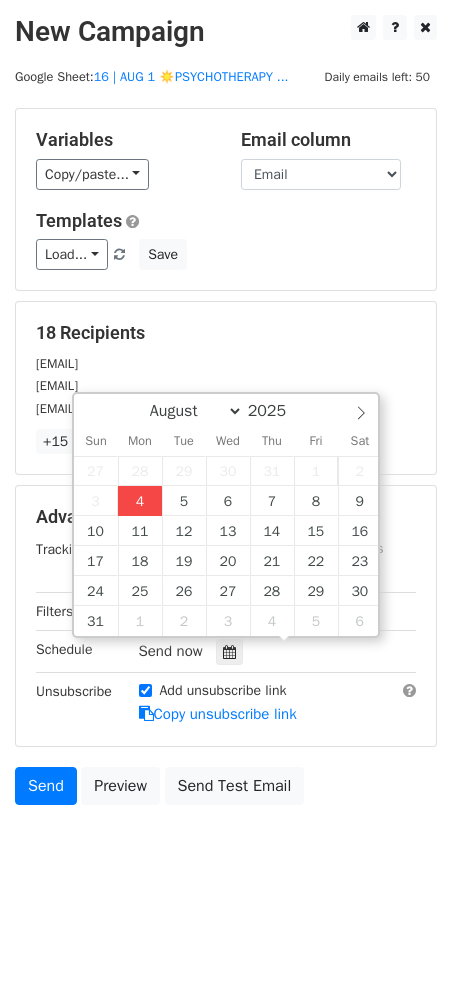 type on "2025-08-04 16:58" 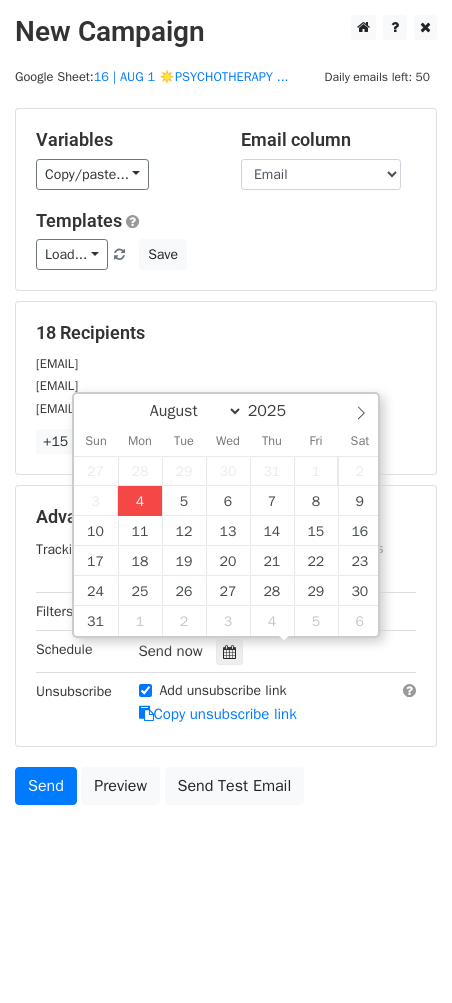 type on "04" 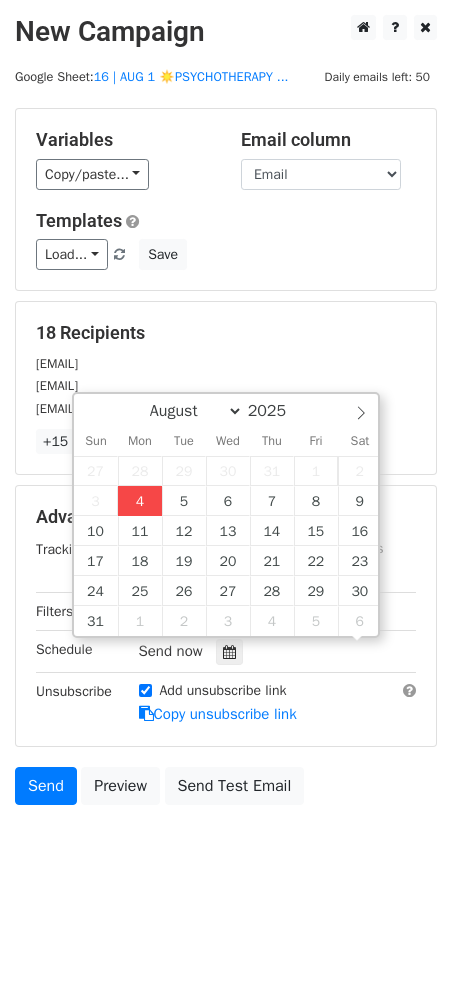 scroll, scrollTop: 0, scrollLeft: 0, axis: both 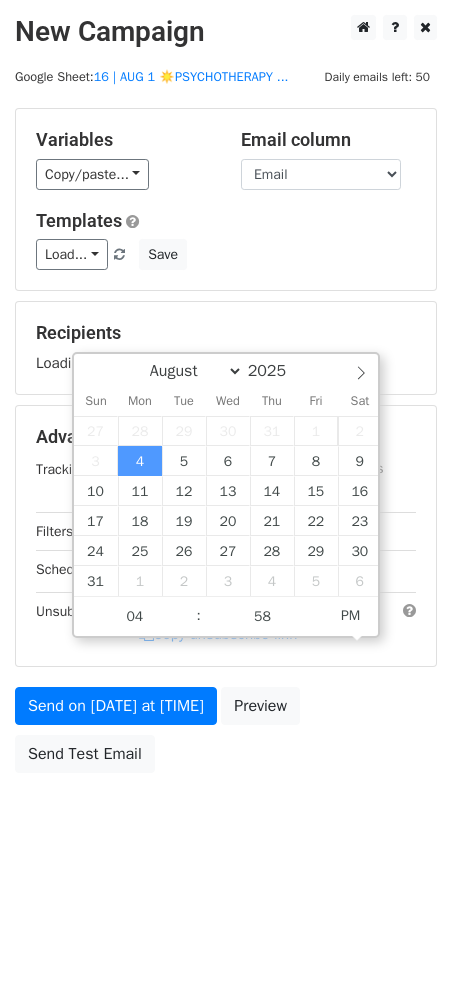 click on "Send on Aug 4 at 4:58pm
Preview
Send Test Email" at bounding box center [226, 735] 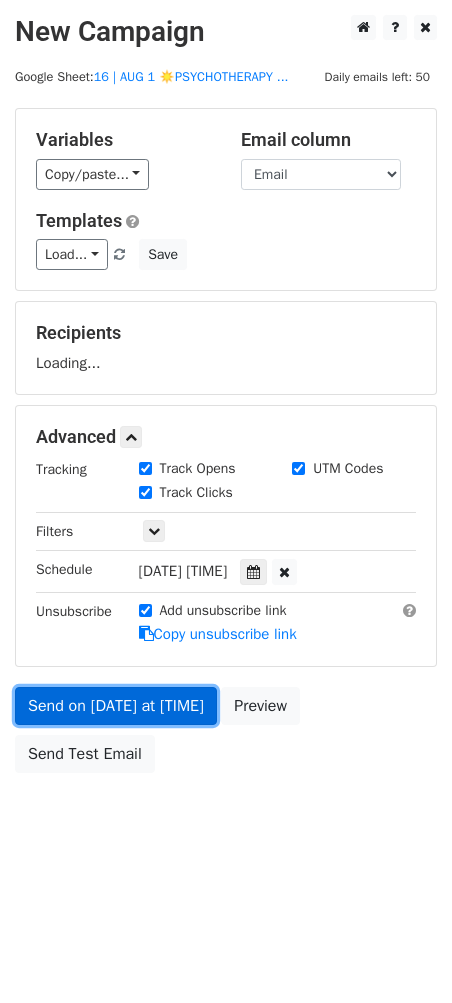 click on "Send on Aug 4 at 4:58pm" at bounding box center [116, 706] 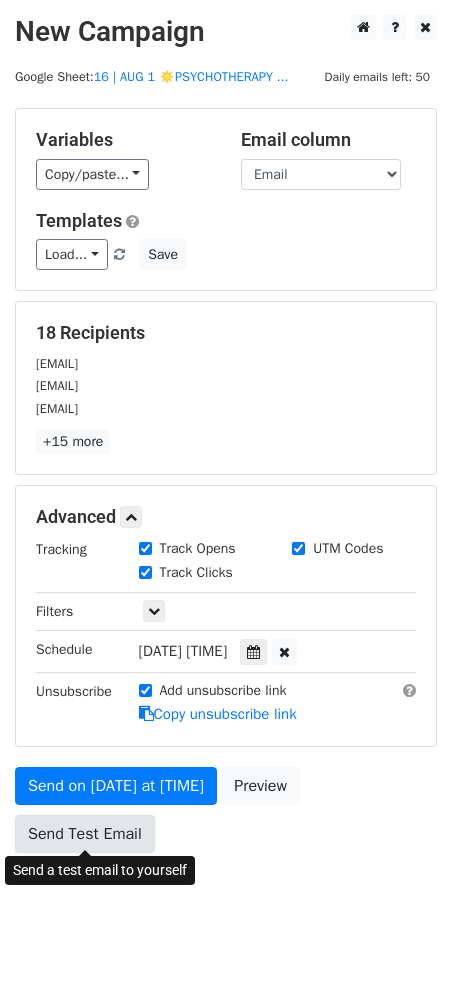 click on "Send Test Email" at bounding box center [85, 834] 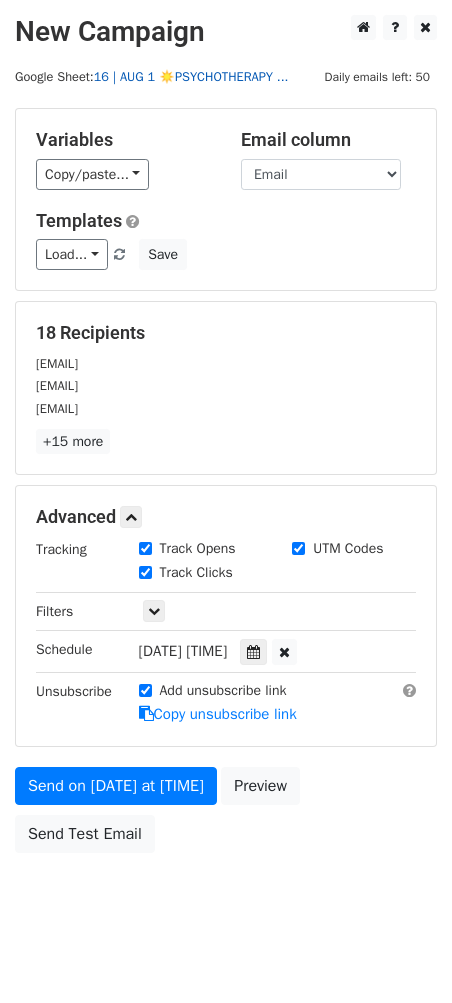 click on "16 | AUG 1 ☀️PSYCHOTHERAPY ..." at bounding box center [191, 77] 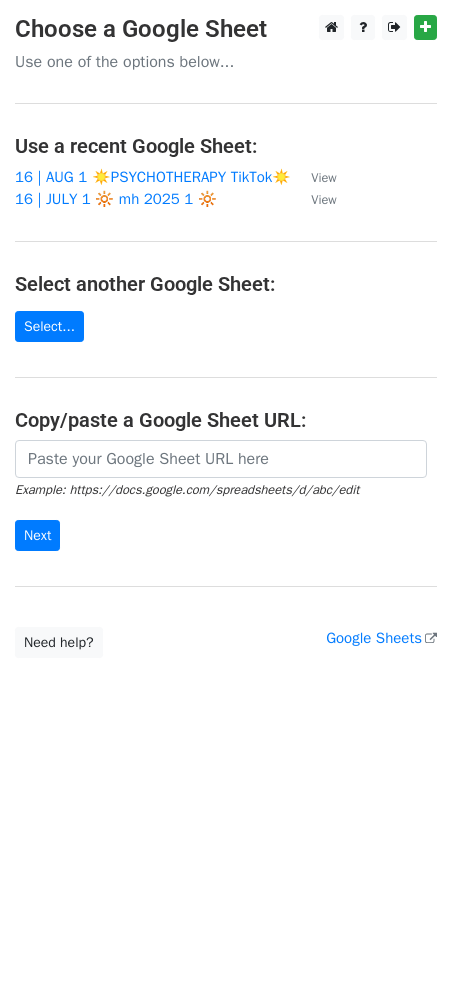 scroll, scrollTop: 0, scrollLeft: 0, axis: both 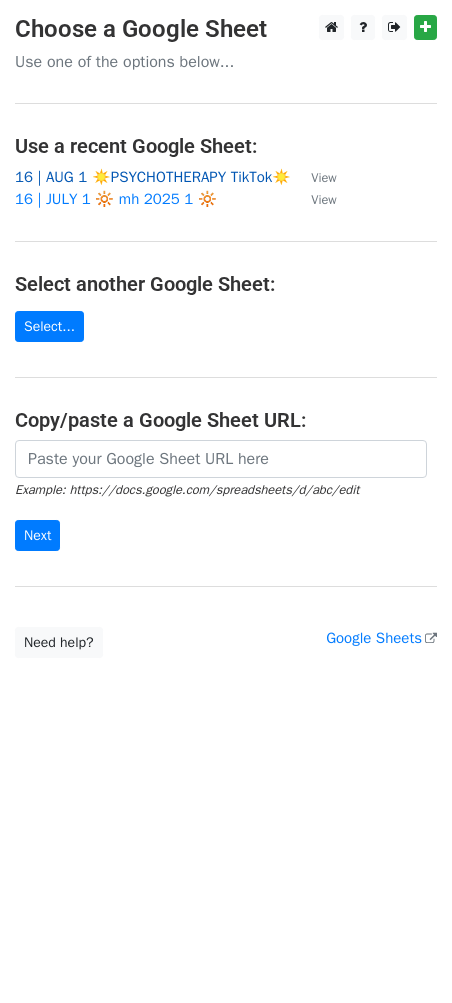 click on "16 | AUG 1 ☀️PSYCHOTHERAPY TikTok☀️" at bounding box center [153, 177] 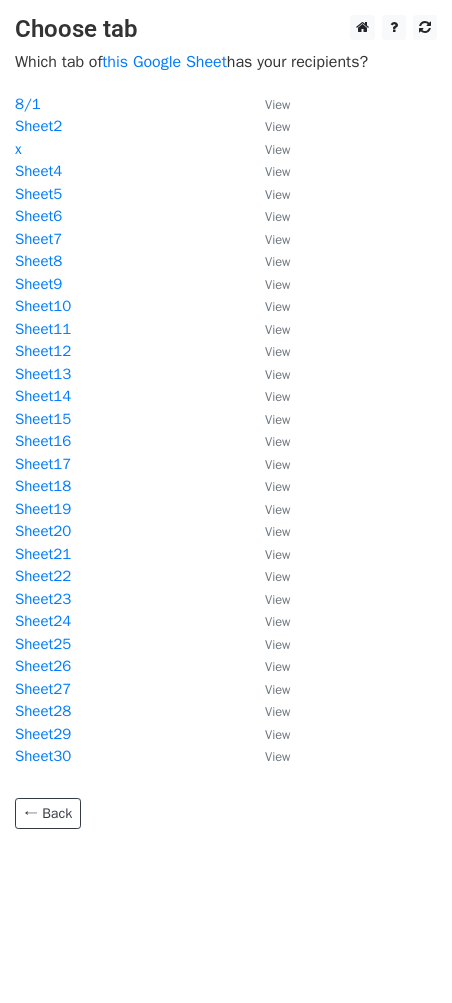 scroll, scrollTop: 0, scrollLeft: 0, axis: both 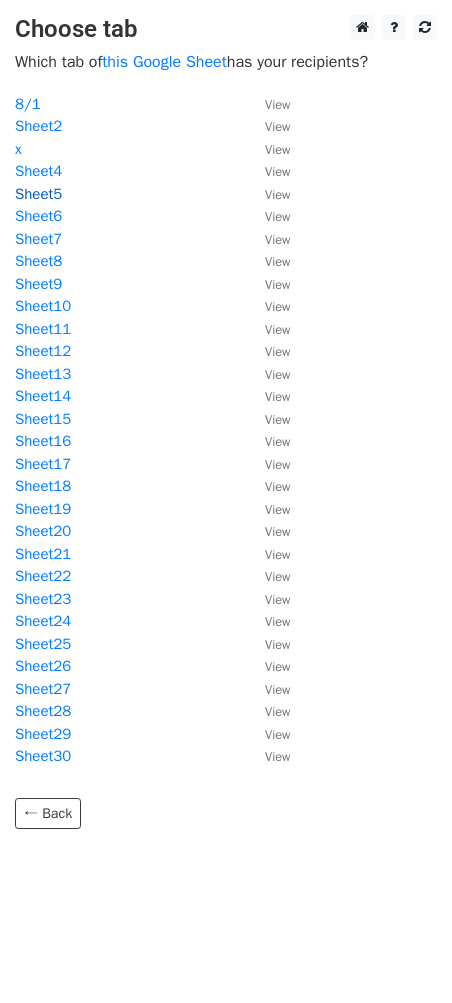 click on "Sheet5" at bounding box center (38, 194) 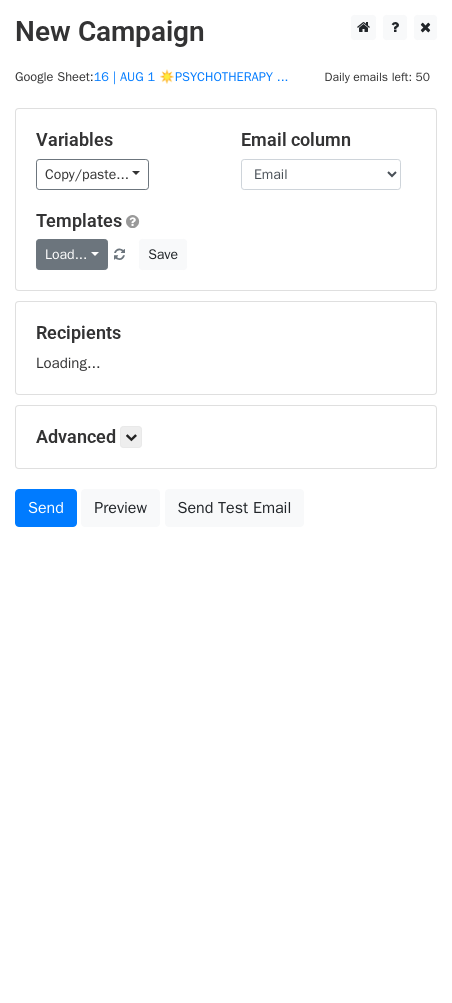 scroll, scrollTop: 0, scrollLeft: 0, axis: both 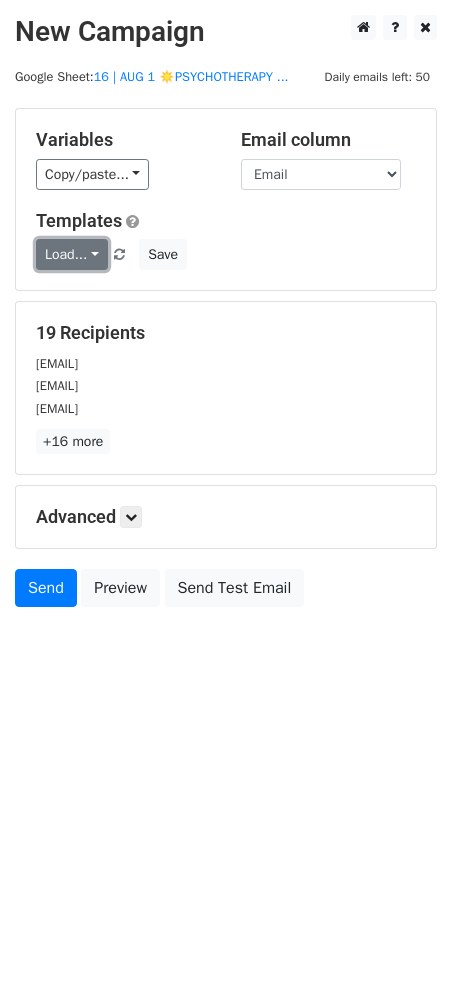 click on "Load..." at bounding box center (72, 254) 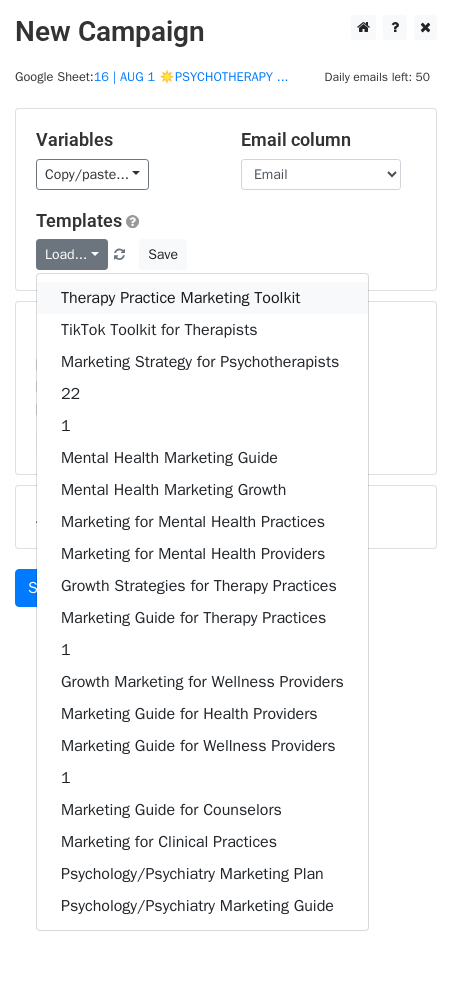 click on "Therapy Practice Marketing Toolkit" at bounding box center (202, 298) 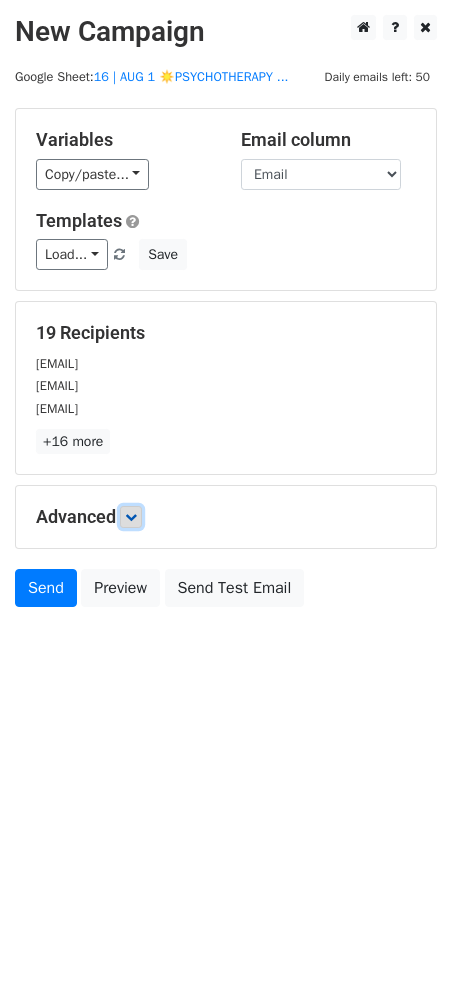 click at bounding box center [131, 517] 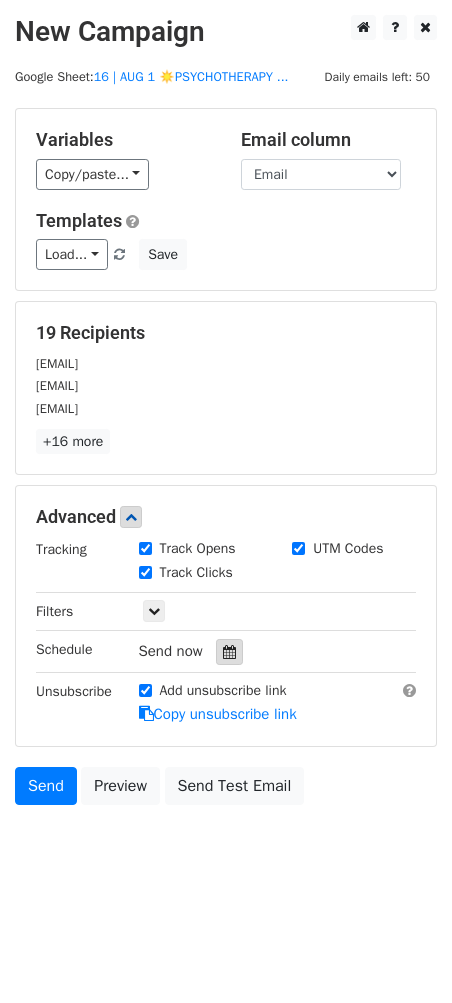 click at bounding box center (229, 652) 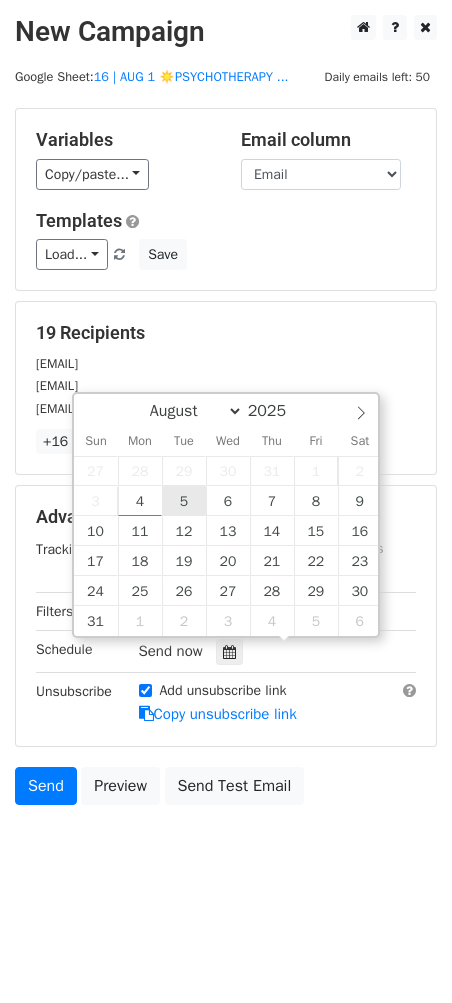type on "2025-08-05 12:00" 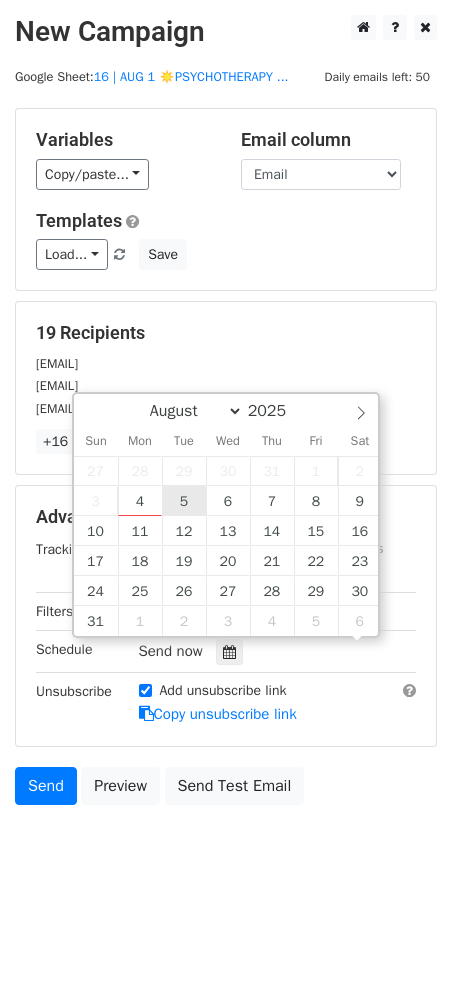 scroll, scrollTop: 0, scrollLeft: 0, axis: both 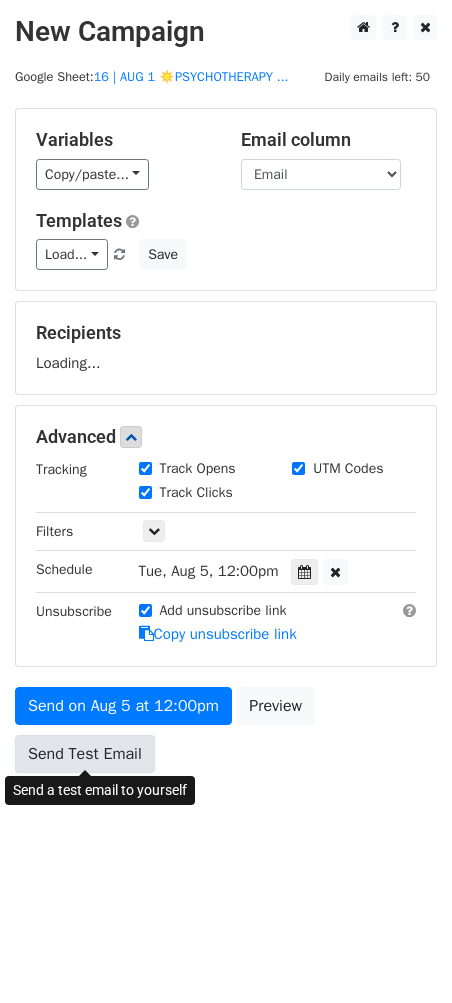 click on "Send Test Email" at bounding box center (85, 754) 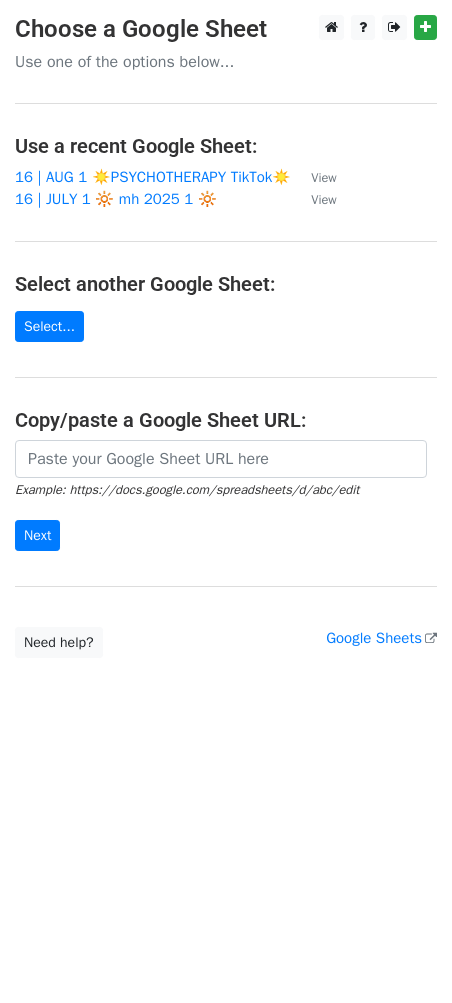 scroll, scrollTop: 0, scrollLeft: 0, axis: both 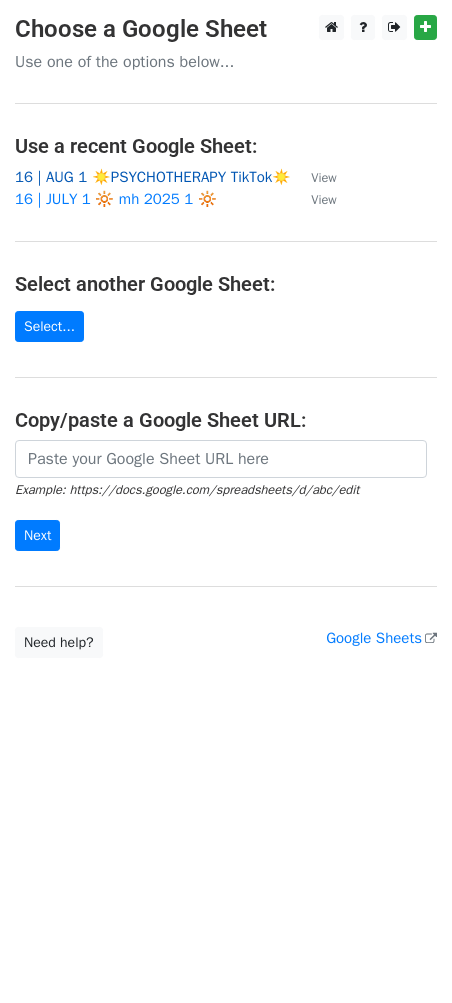 click on "16 | AUG 1 ☀️PSYCHOTHERAPY TikTok☀️" at bounding box center [153, 177] 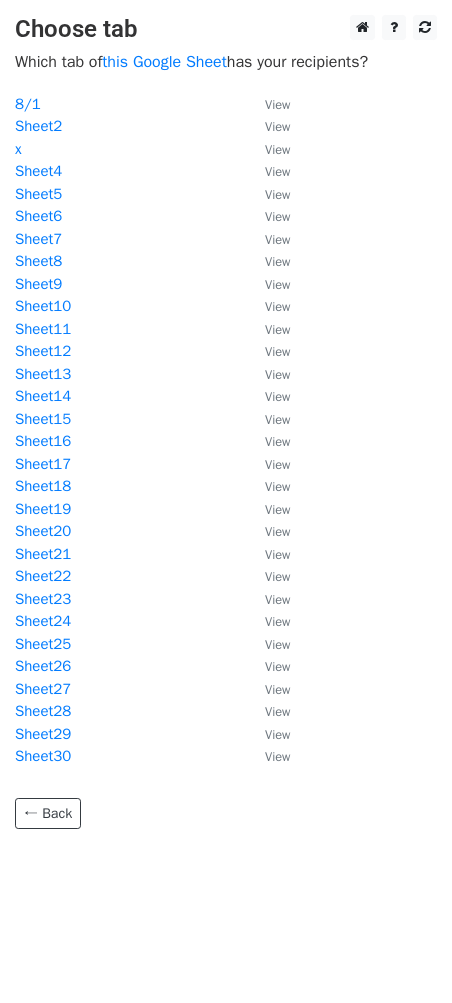 scroll, scrollTop: 0, scrollLeft: 0, axis: both 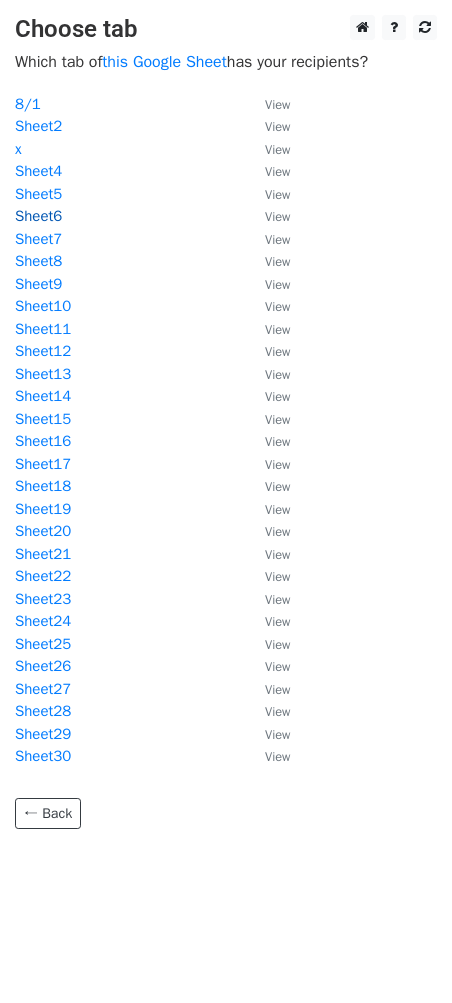 click on "Sheet6" at bounding box center (38, 216) 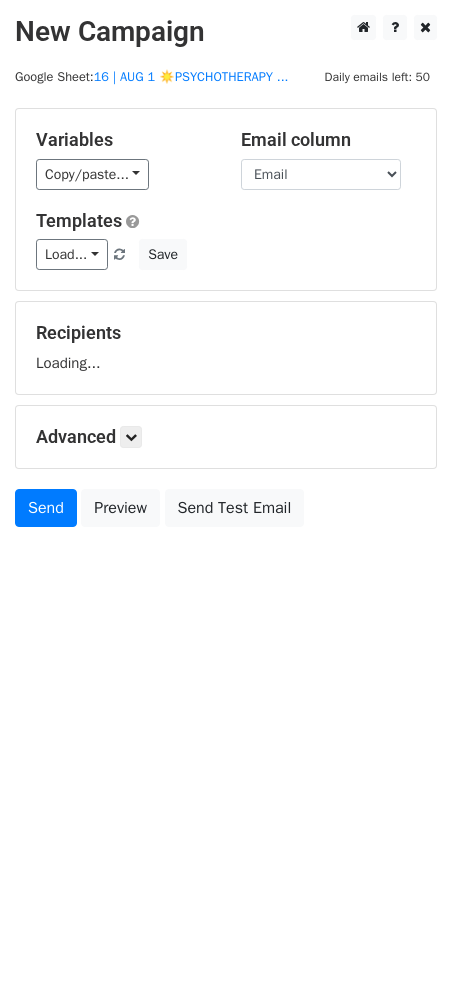 scroll, scrollTop: 0, scrollLeft: 0, axis: both 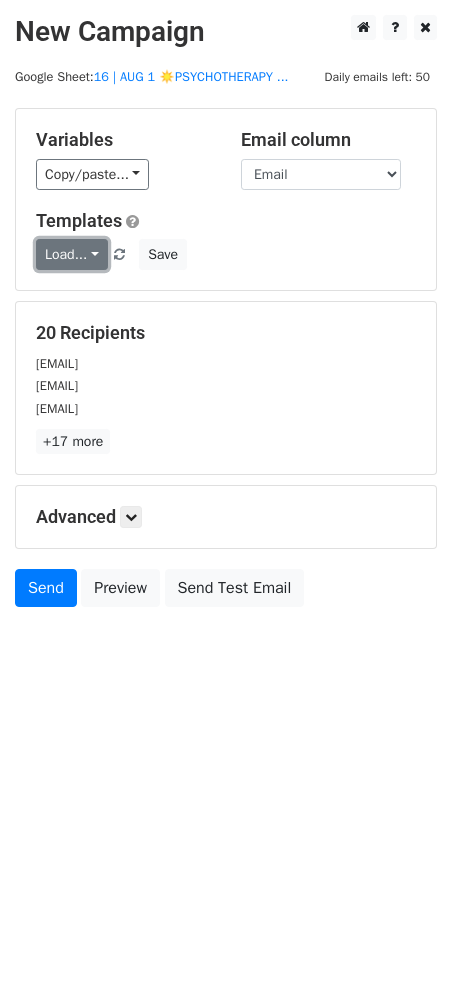 click on "Load..." at bounding box center (72, 254) 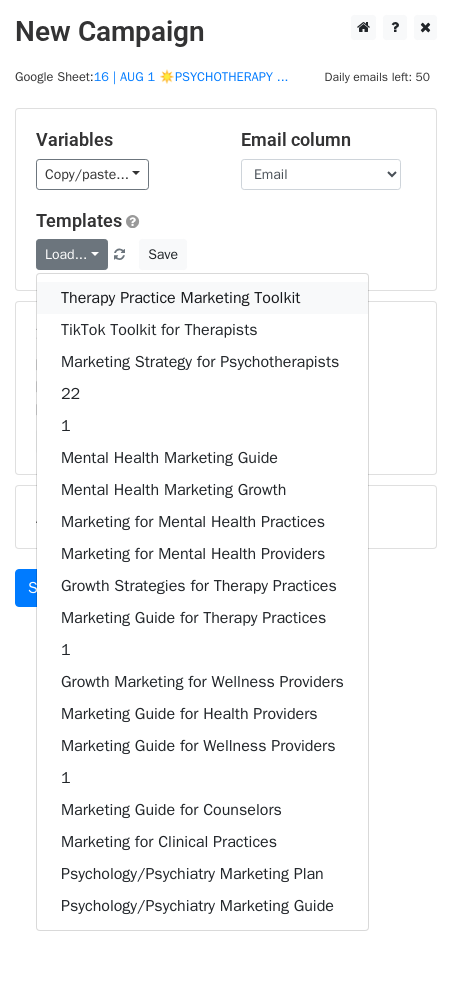 click on "Therapy Practice Marketing Toolkit" at bounding box center (202, 298) 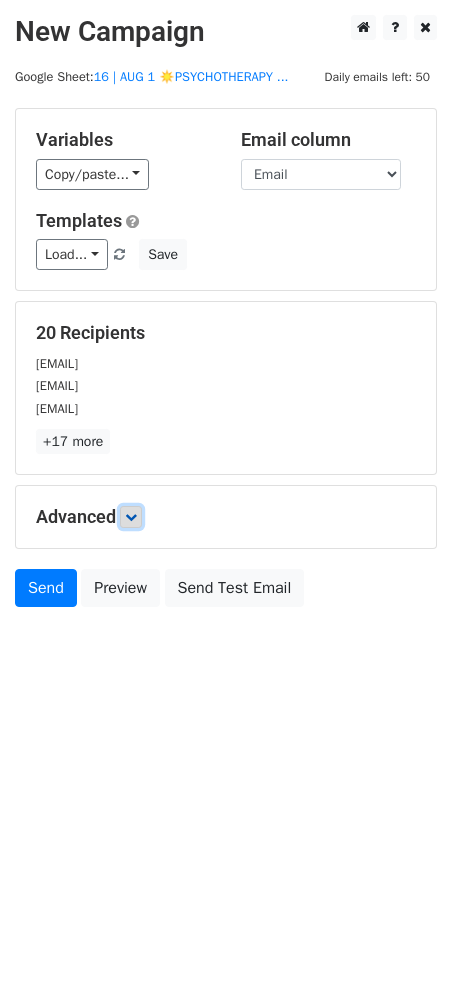 click at bounding box center [131, 517] 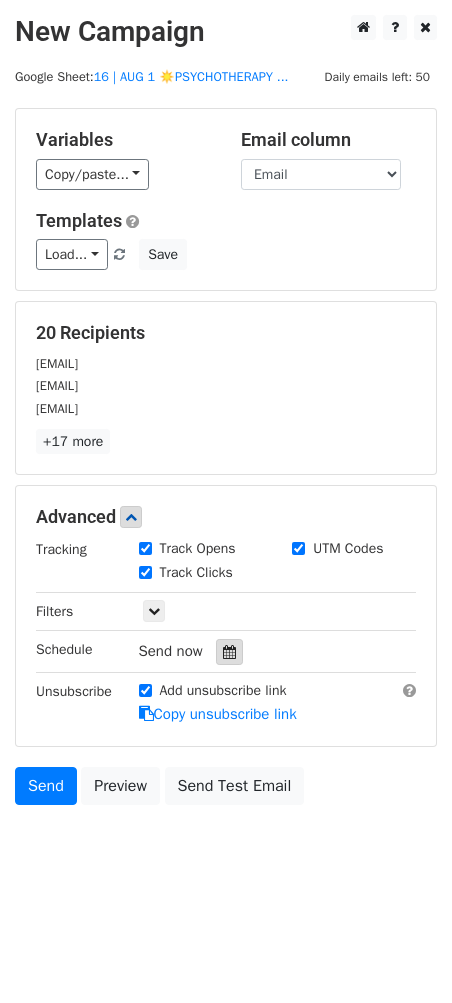 click at bounding box center (229, 652) 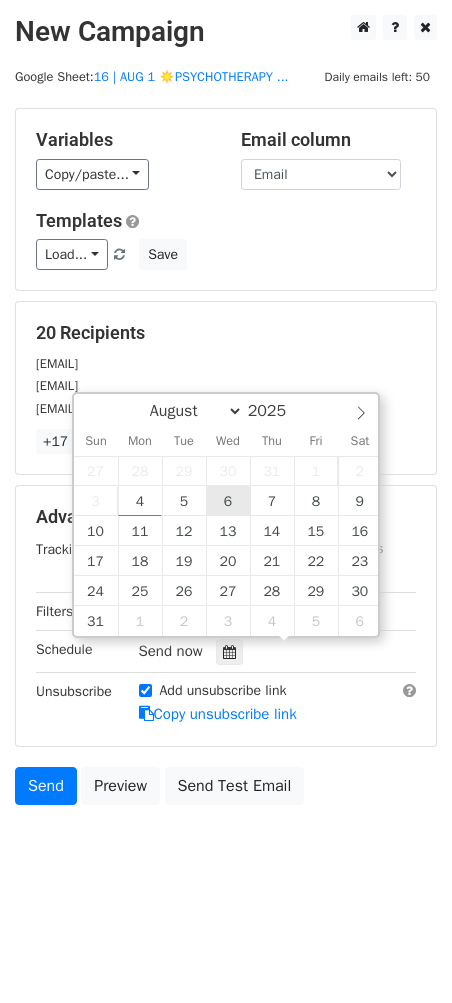 type on "2025-08-06 12:00" 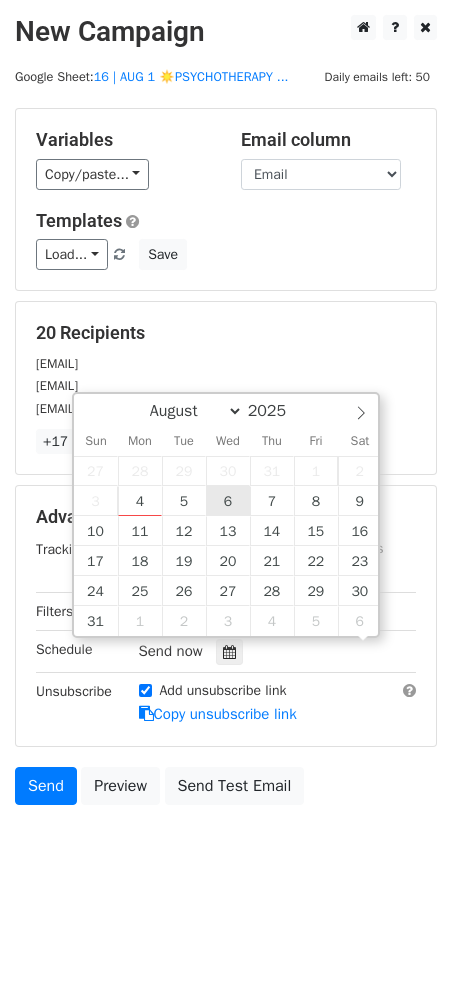 scroll, scrollTop: 0, scrollLeft: 0, axis: both 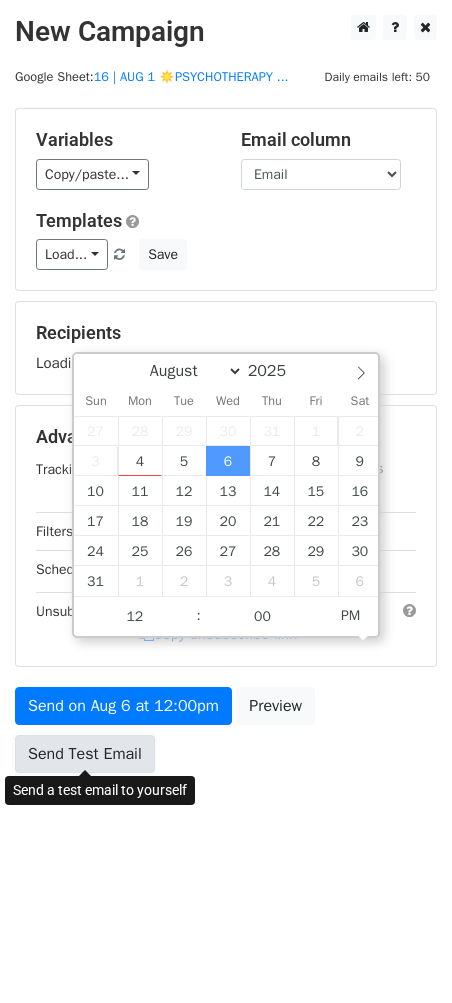click on "Send Test Email" at bounding box center [85, 754] 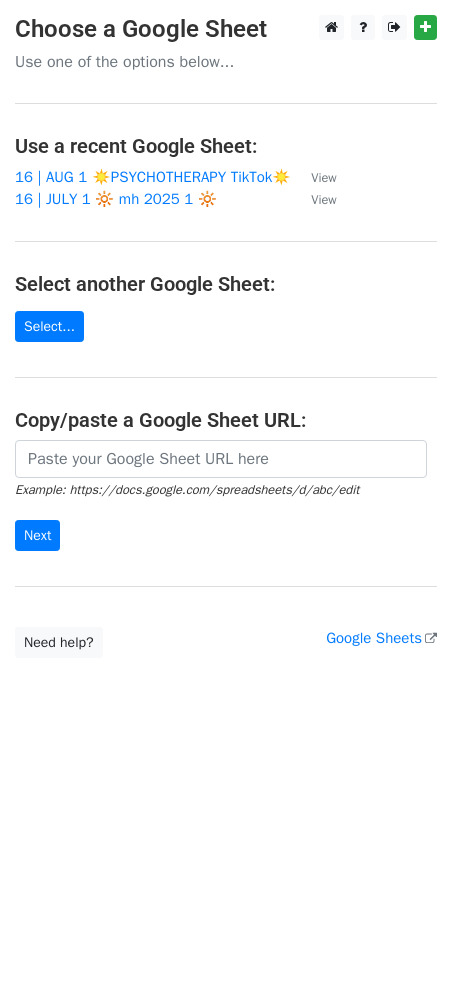 scroll, scrollTop: 0, scrollLeft: 0, axis: both 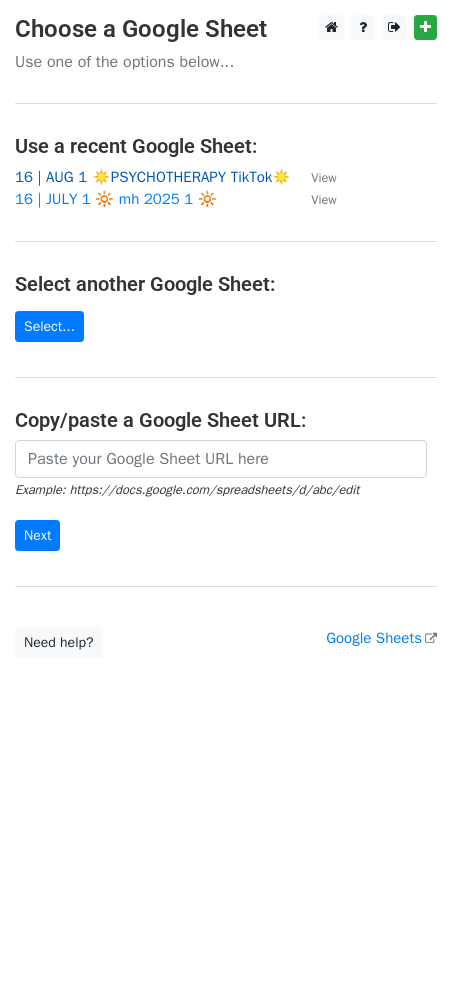 click on "16 | AUG 1 ☀️PSYCHOTHERAPY TikTok☀️" at bounding box center [153, 177] 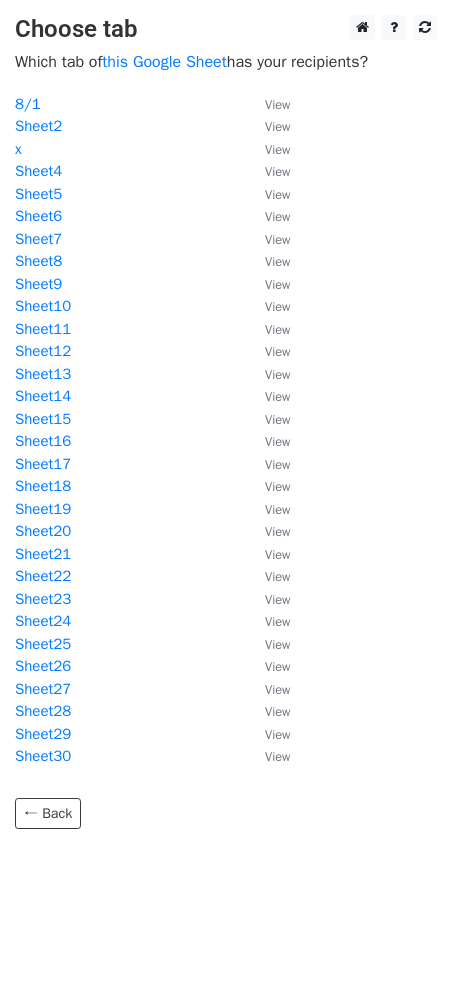 scroll, scrollTop: 0, scrollLeft: 0, axis: both 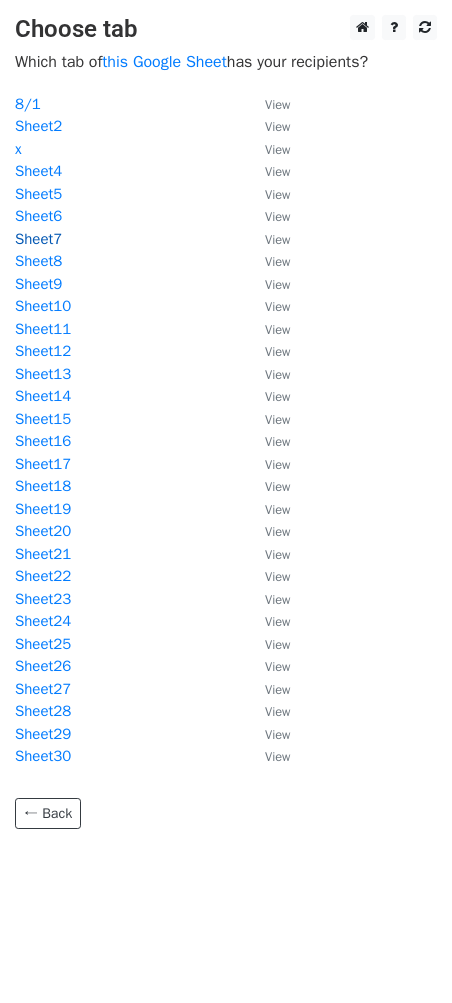 click on "Sheet7" at bounding box center [38, 239] 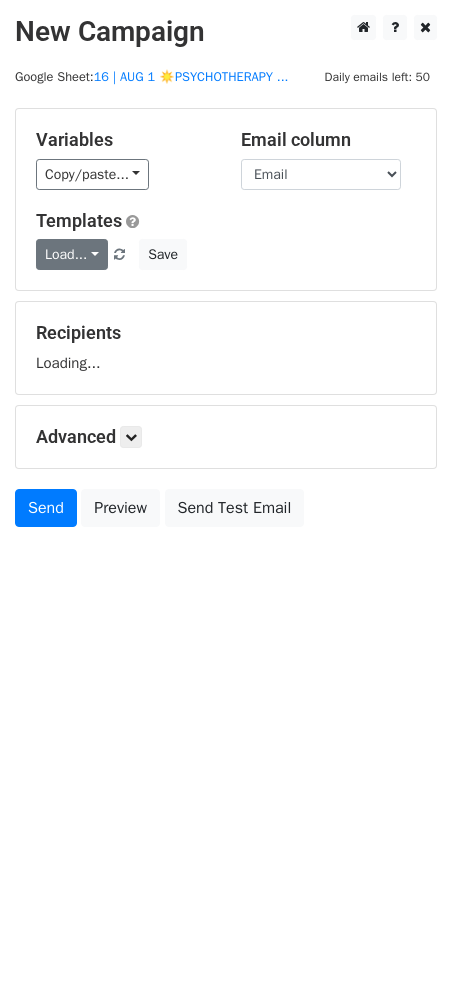 scroll, scrollTop: 0, scrollLeft: 0, axis: both 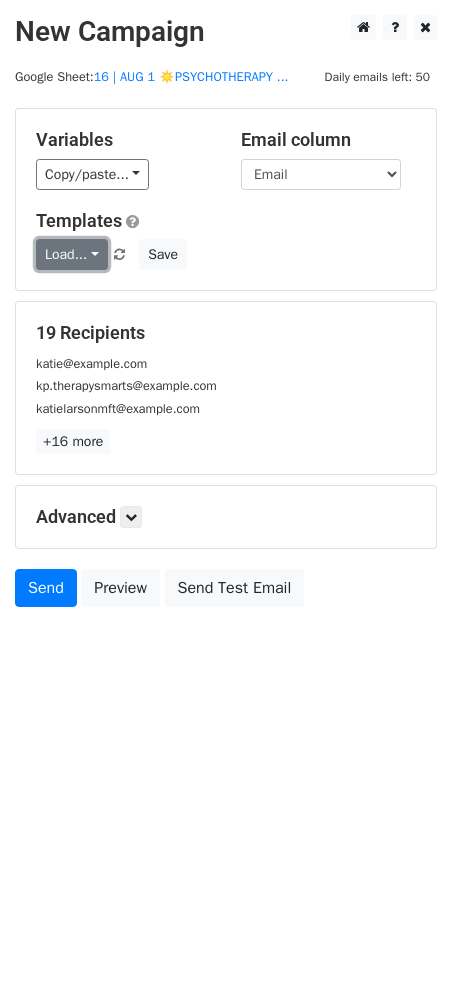 click on "Load..." at bounding box center [72, 254] 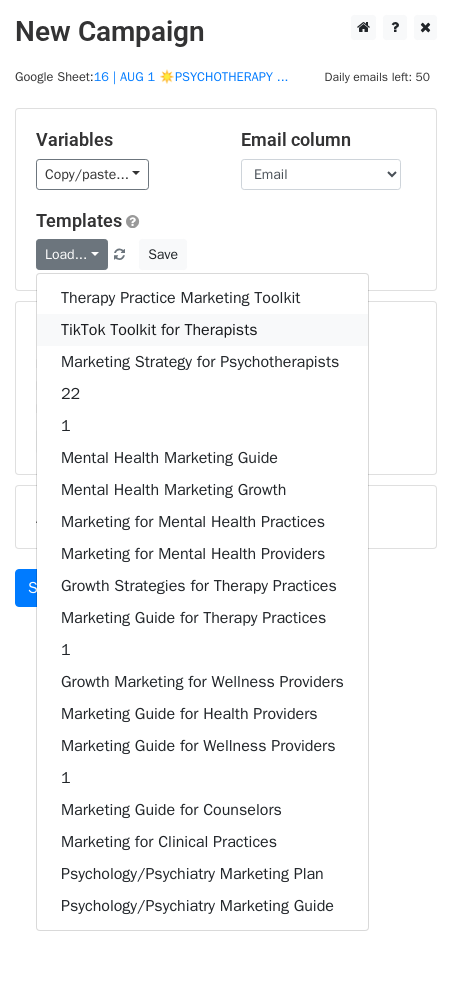 click on "TikTok Toolkit for Therapists" at bounding box center [202, 330] 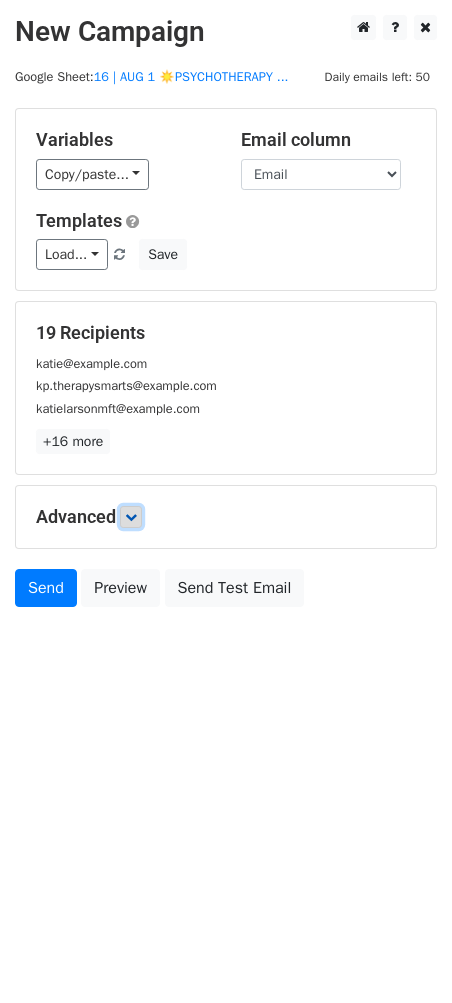click at bounding box center [131, 517] 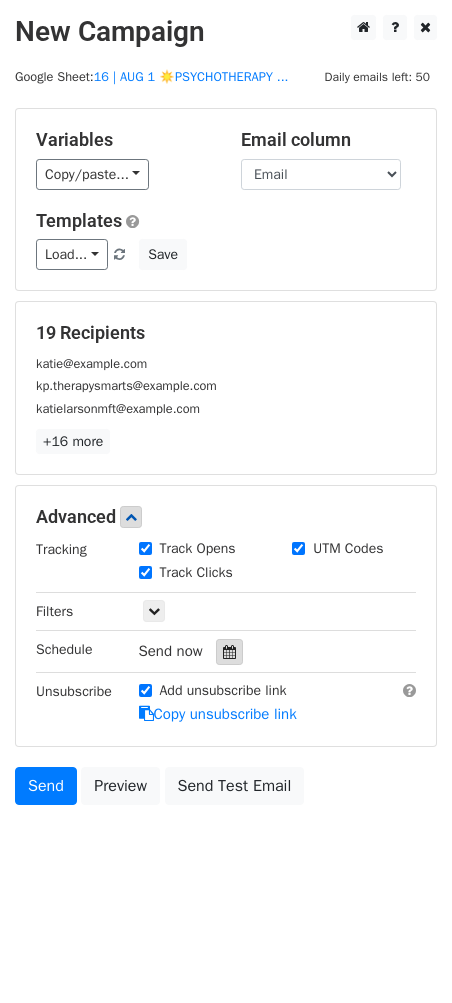 click at bounding box center [229, 652] 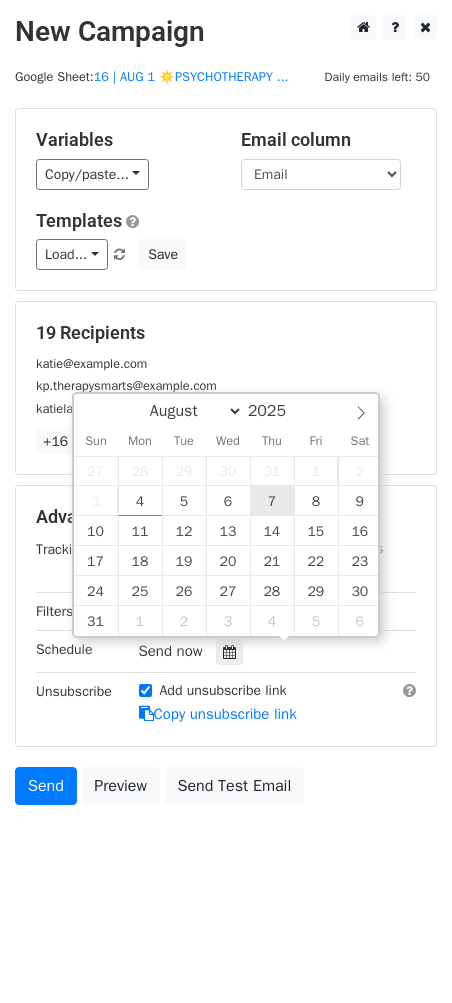 type on "[DATE] [TIME]" 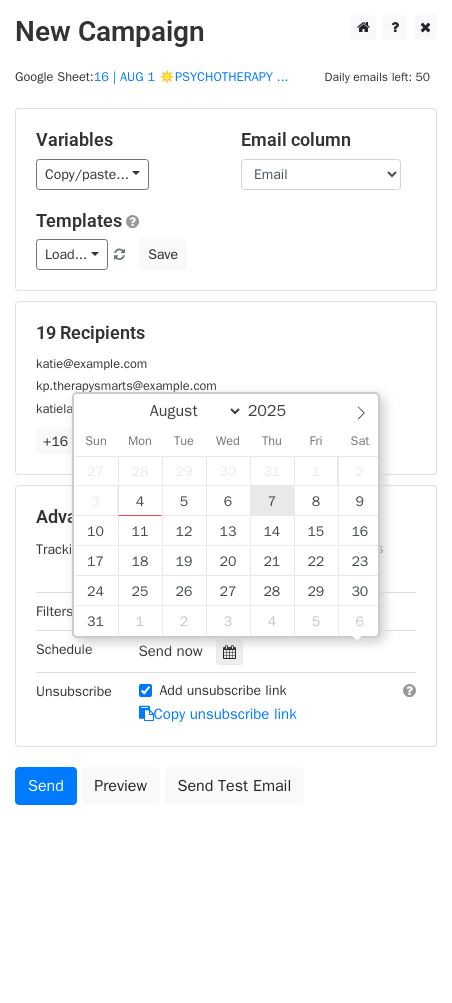 scroll, scrollTop: 0, scrollLeft: 0, axis: both 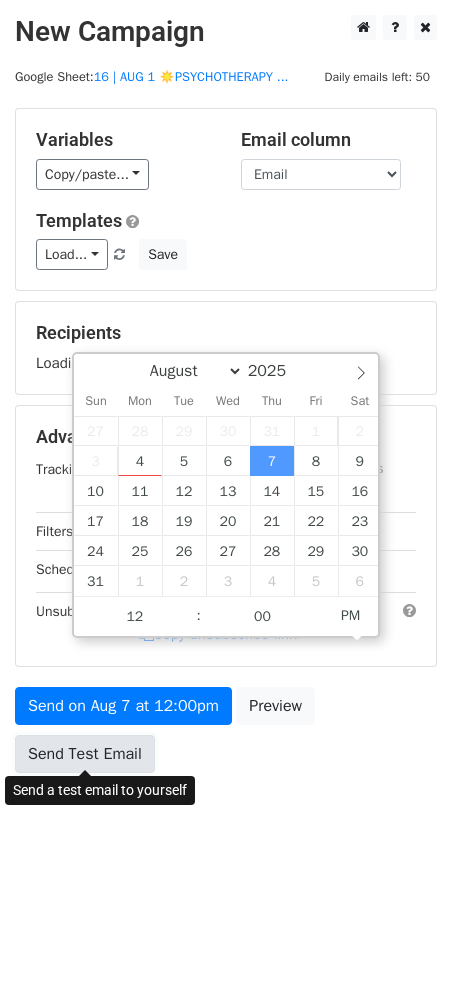 click on "Send Test Email" at bounding box center [85, 754] 